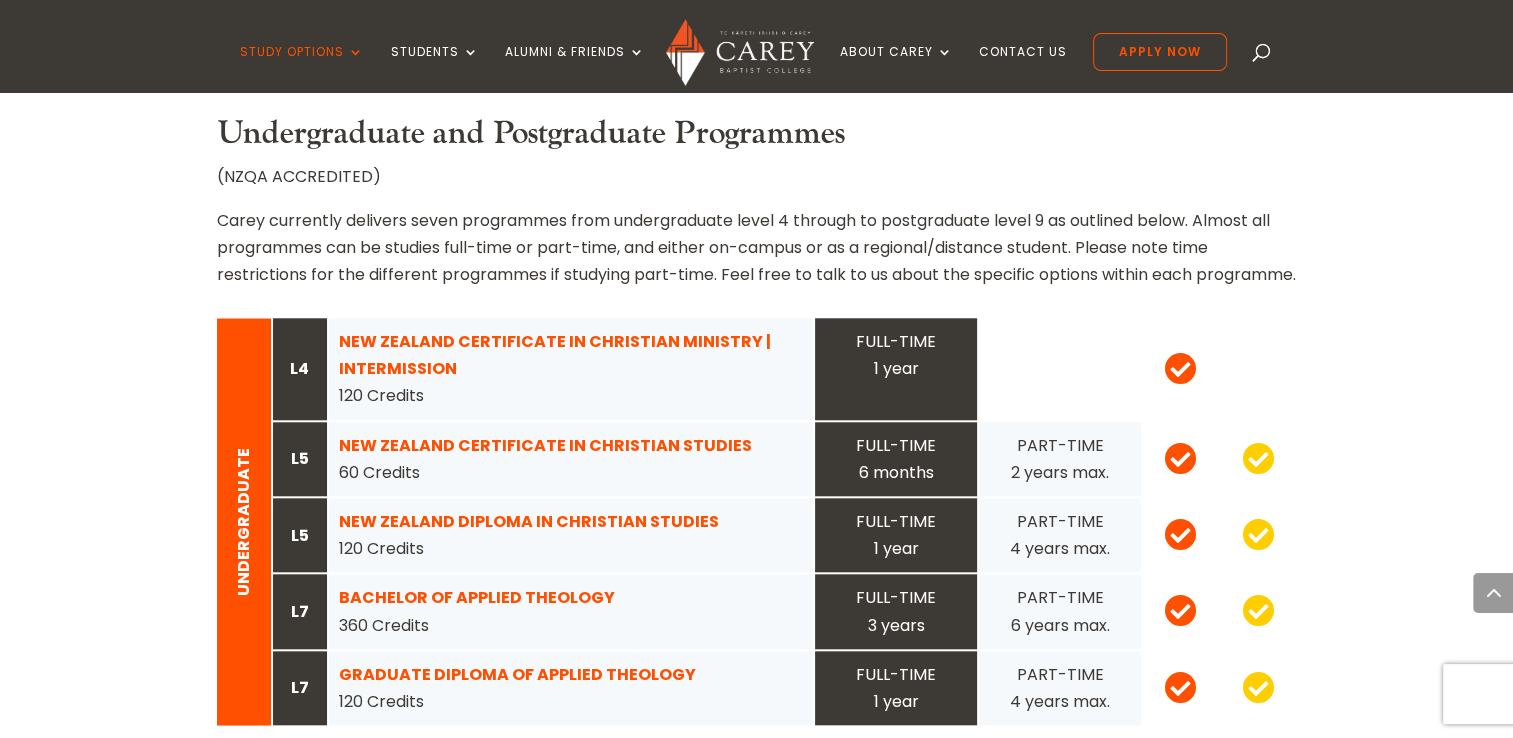 scroll, scrollTop: 1840, scrollLeft: 0, axis: vertical 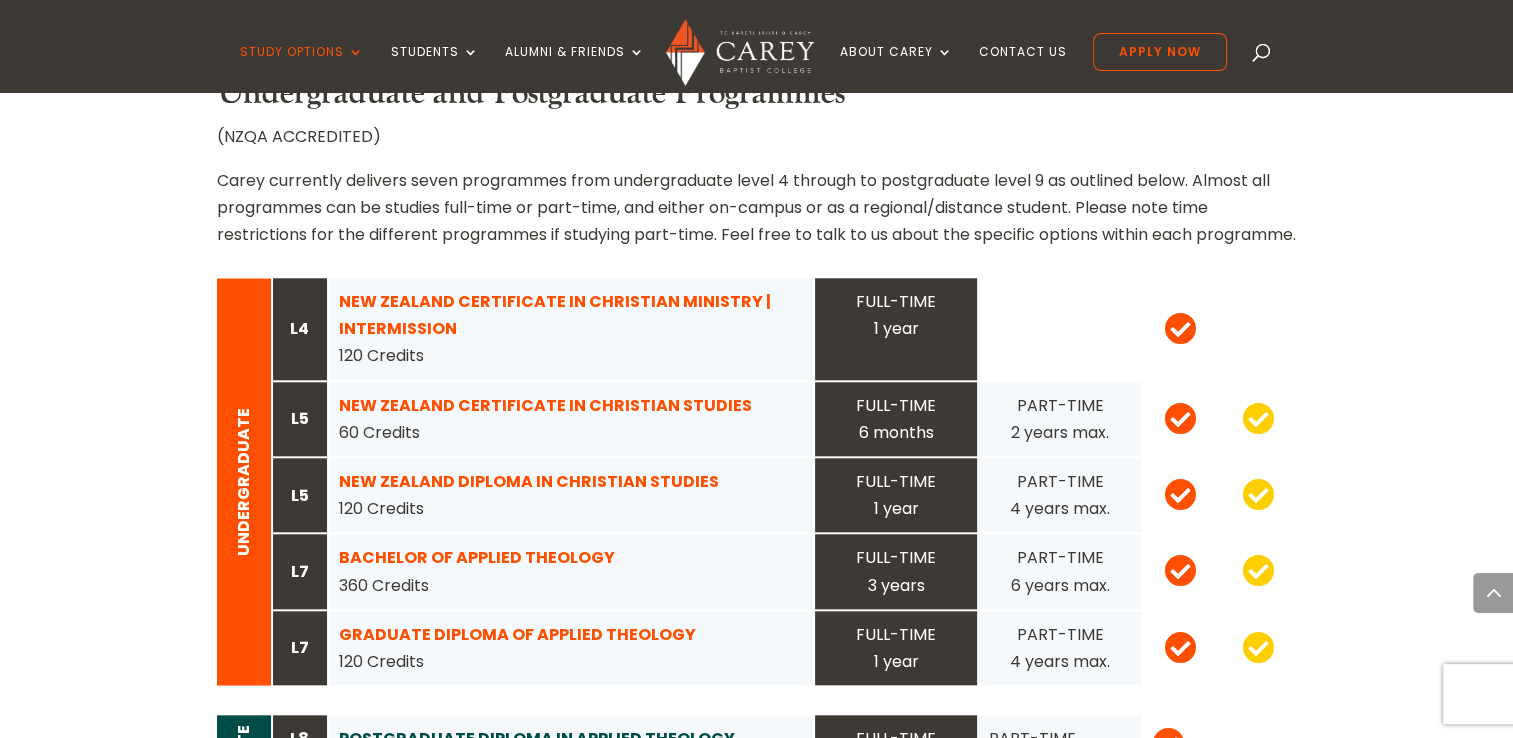 click on "NEW ZEALAND CERTIFICATE IN CHRISTIAN STUDIES" at bounding box center [545, 405] 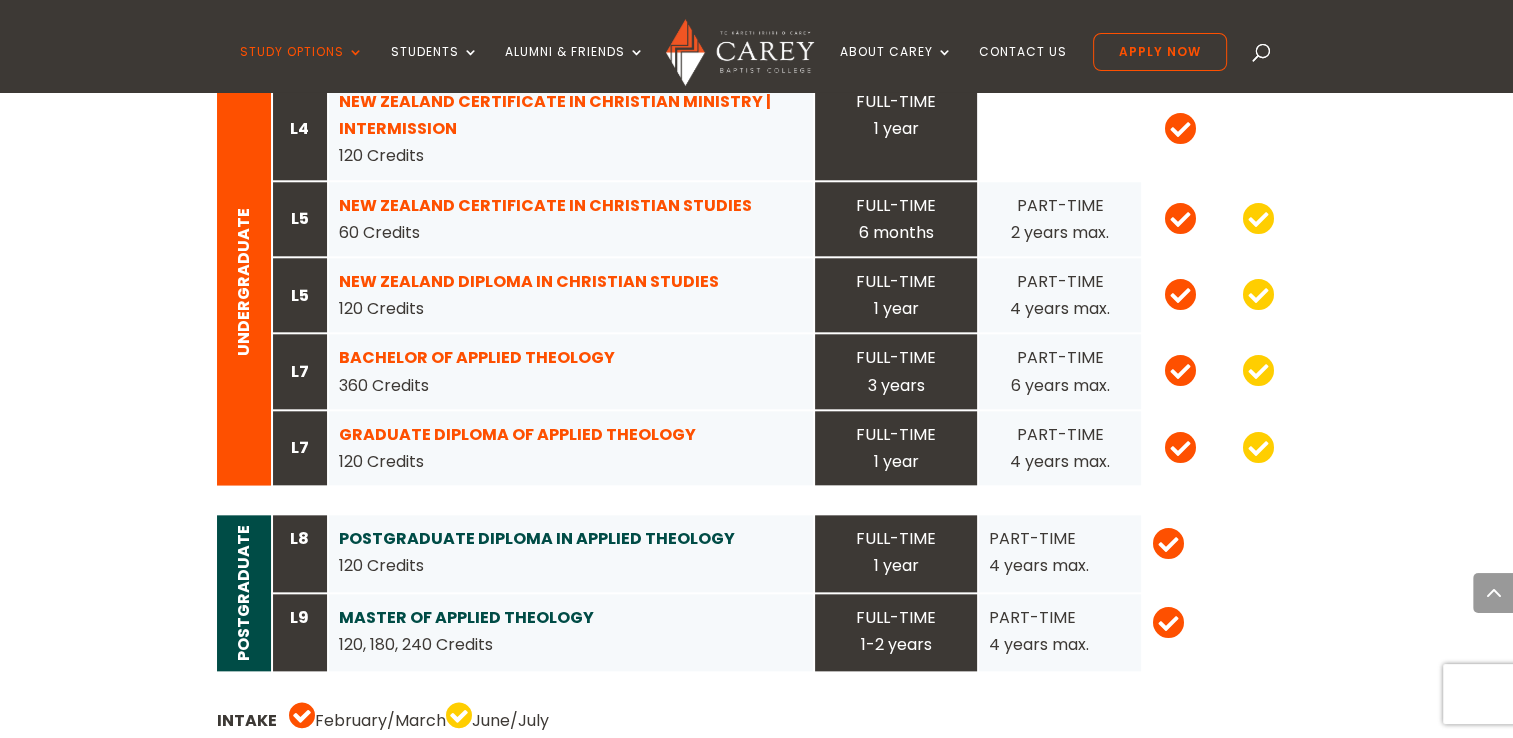 scroll, scrollTop: 2000, scrollLeft: 0, axis: vertical 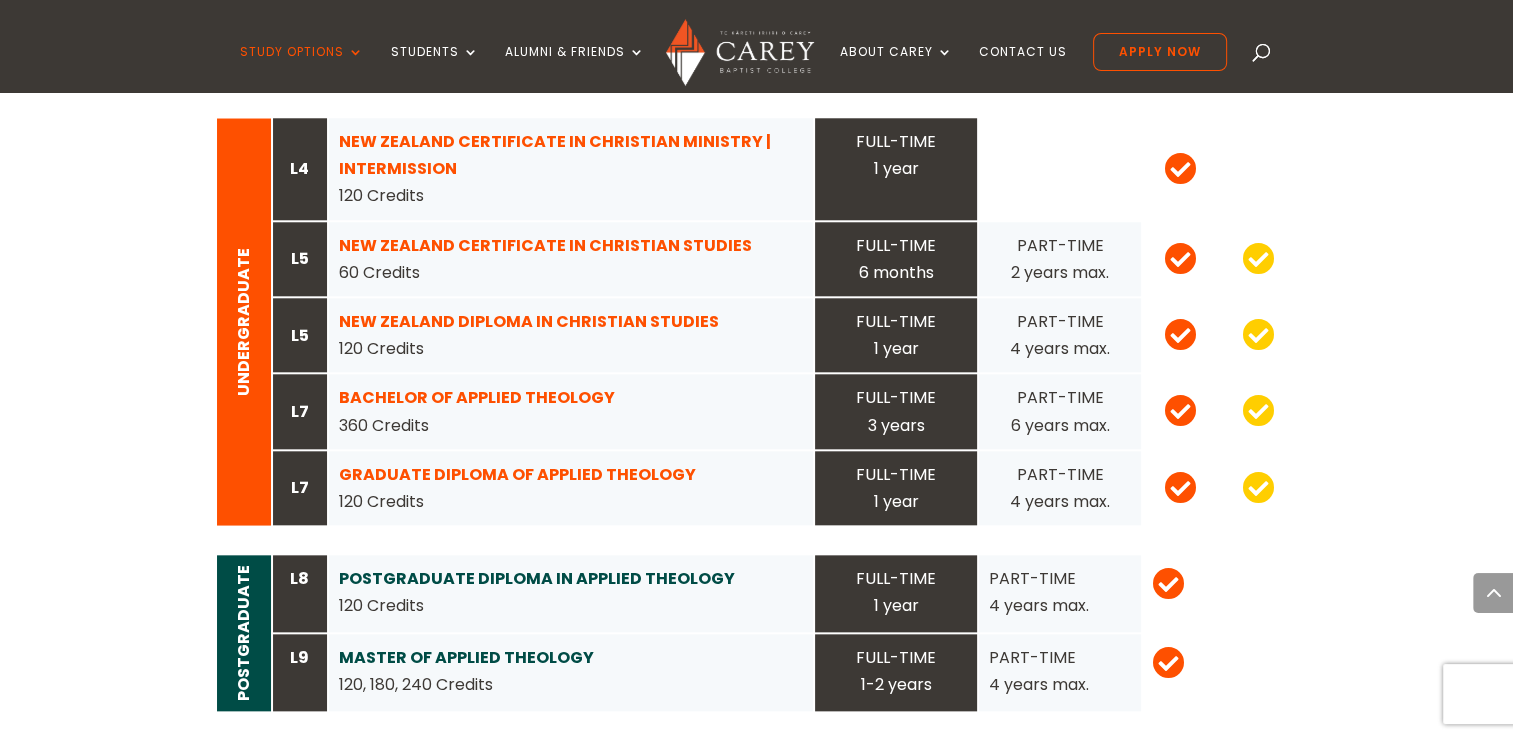 click on "BACHELOR OF APPLIED THEOLOGY" at bounding box center (477, 397) 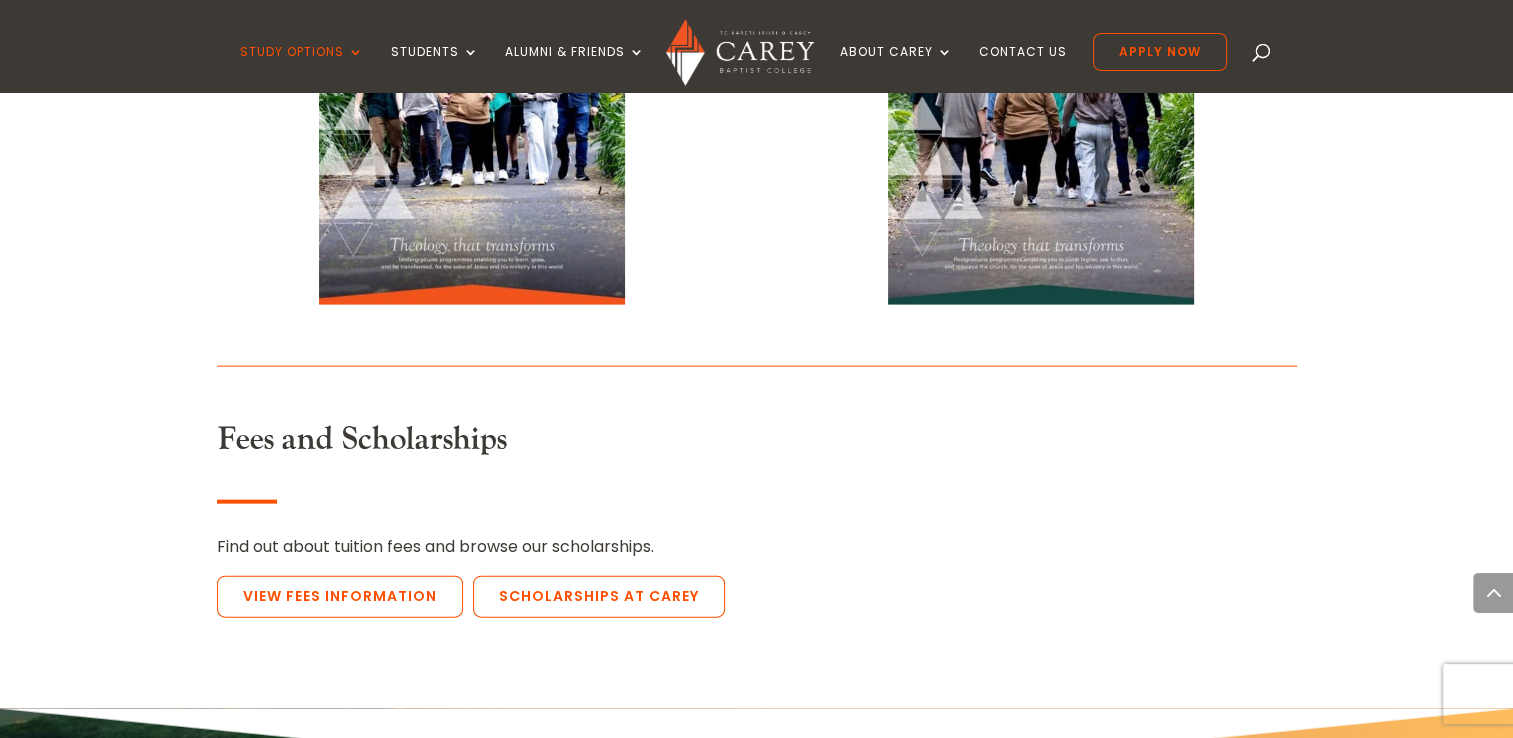 scroll, scrollTop: 4320, scrollLeft: 0, axis: vertical 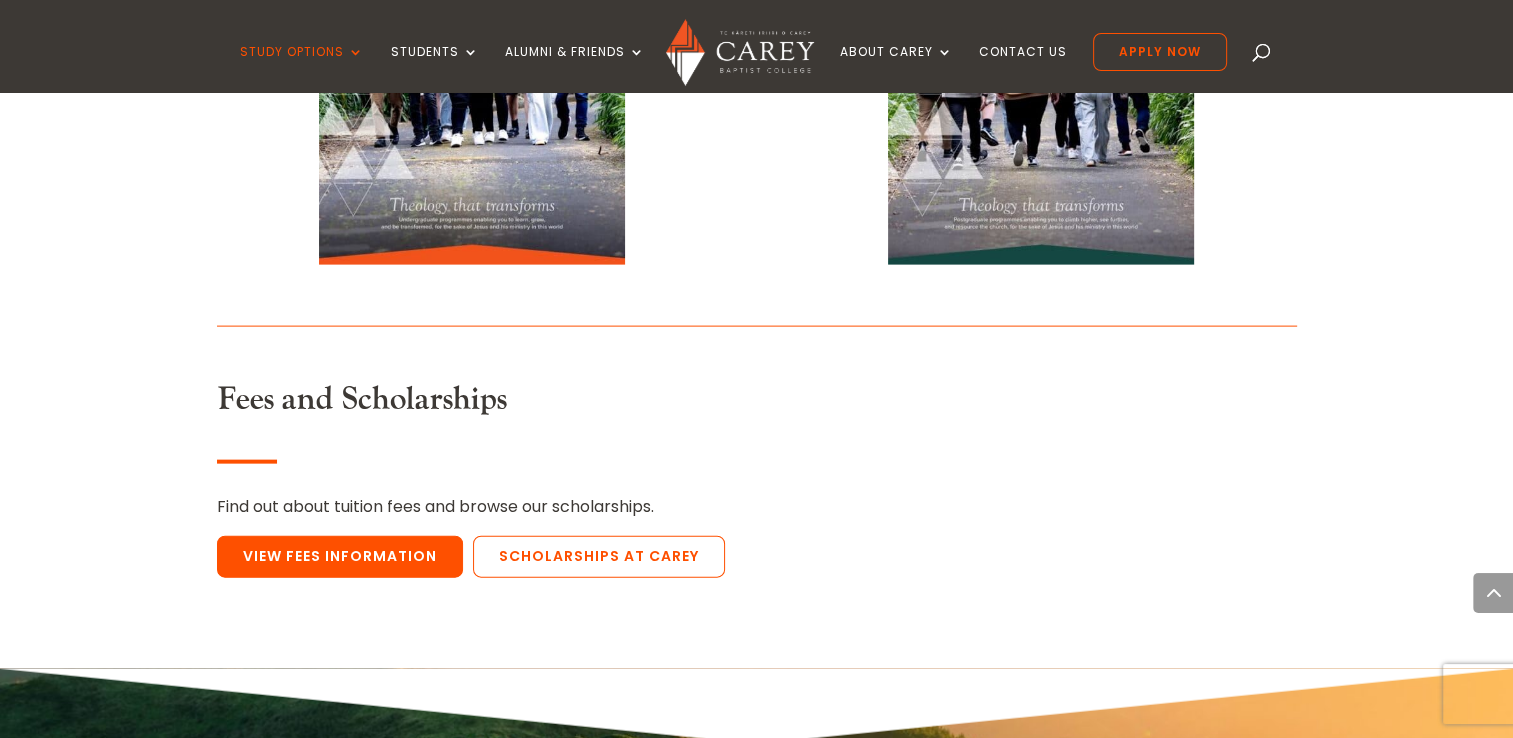 click on "View Fees Information" at bounding box center (340, 557) 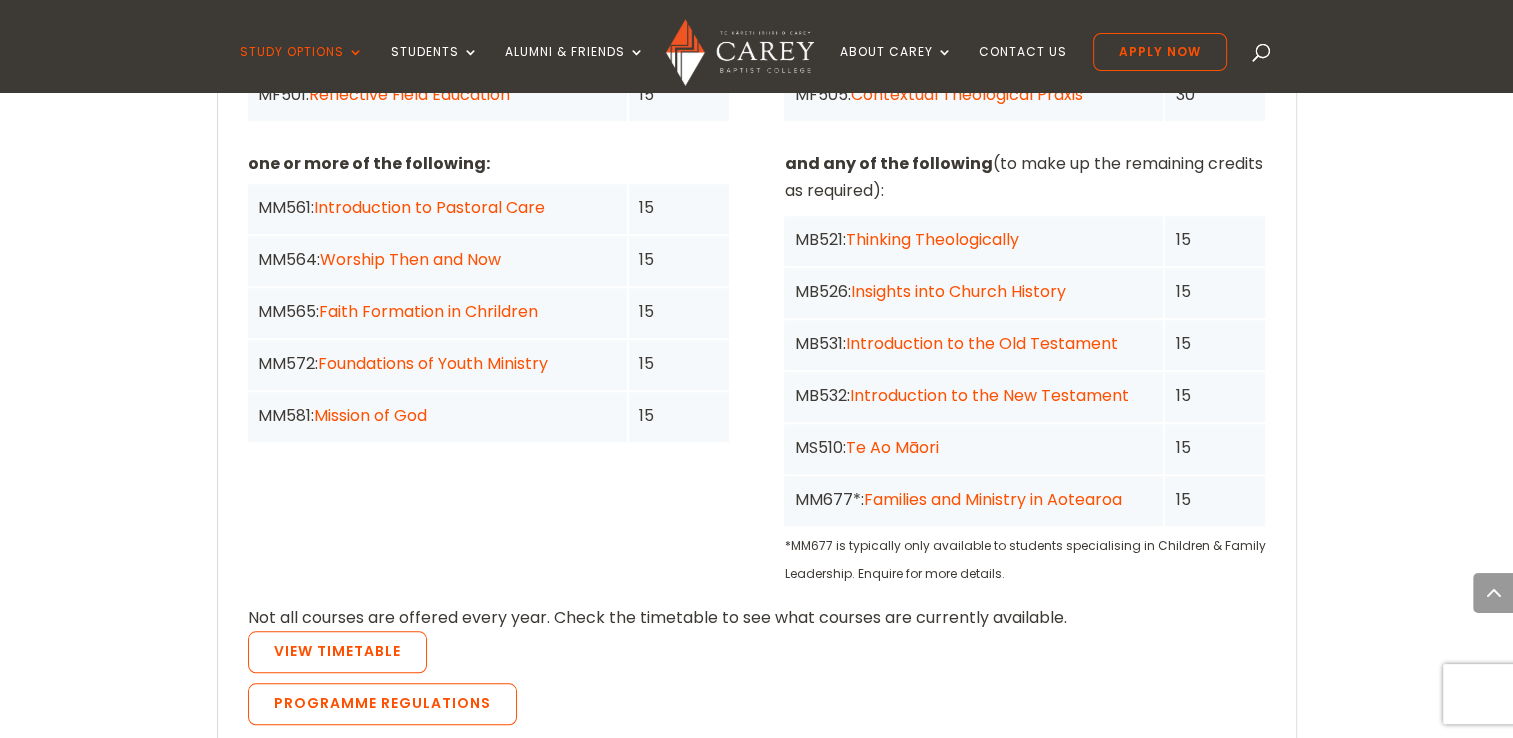 scroll, scrollTop: 1740, scrollLeft: 0, axis: vertical 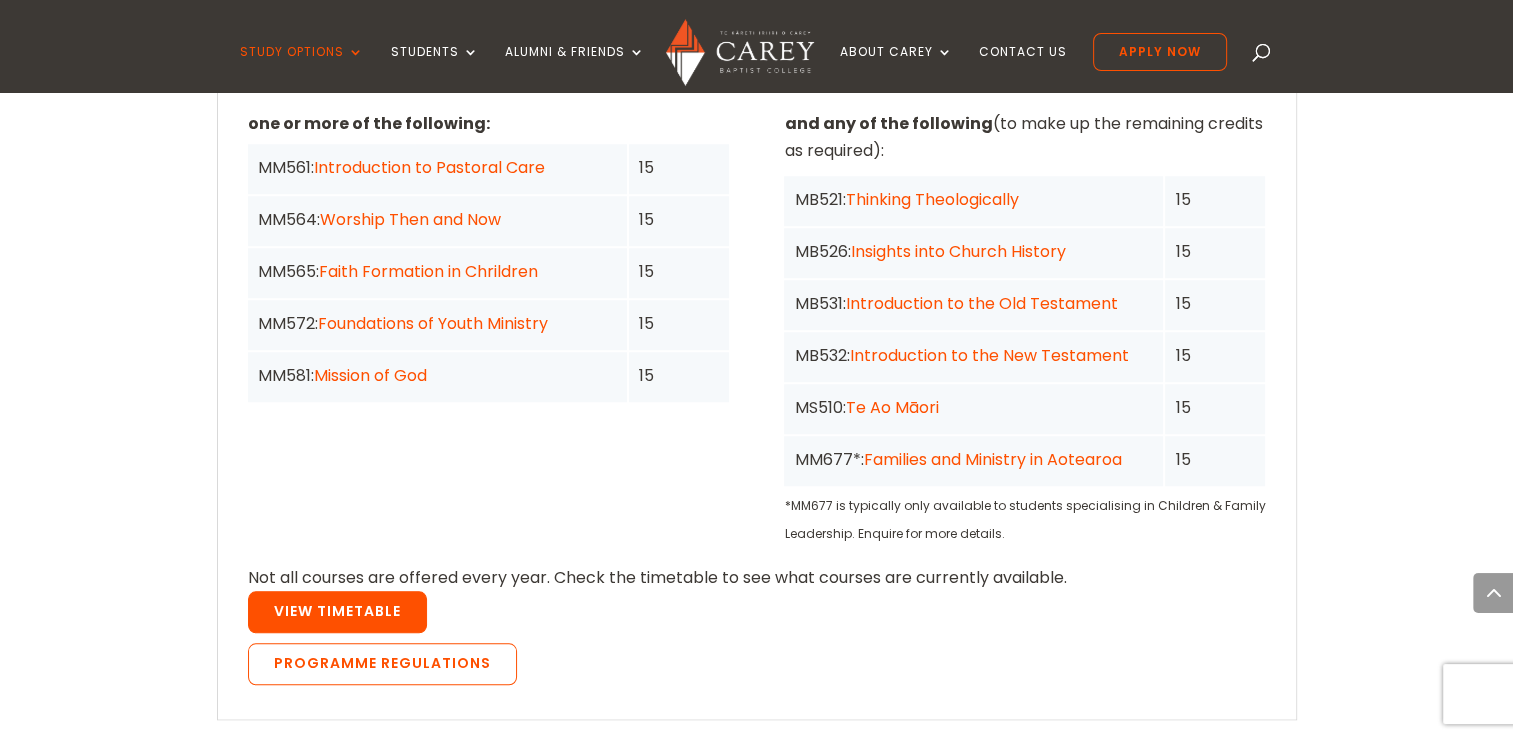 click on "View Timetable" at bounding box center [337, 612] 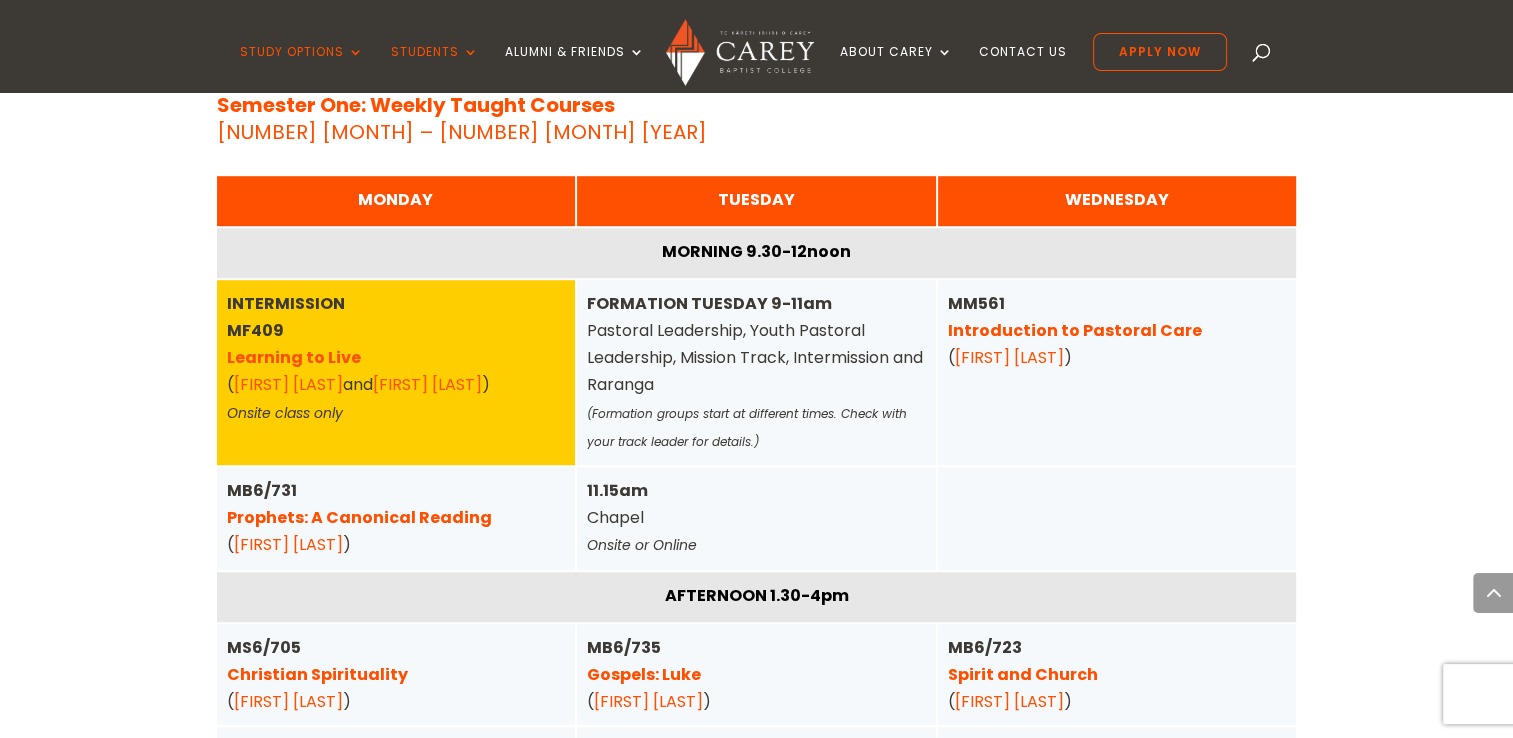 scroll, scrollTop: 1360, scrollLeft: 0, axis: vertical 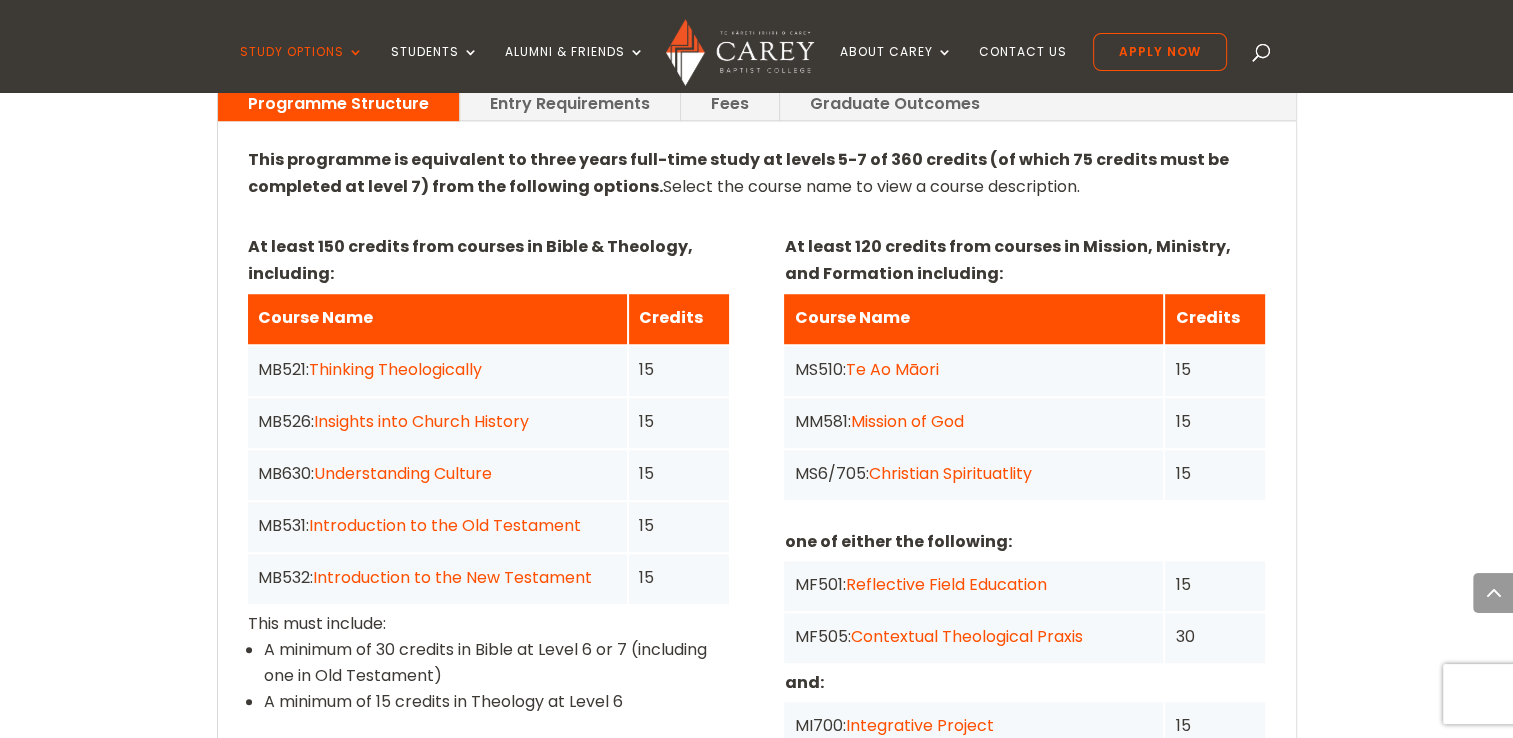 click on "Mission of God" at bounding box center [906, 421] 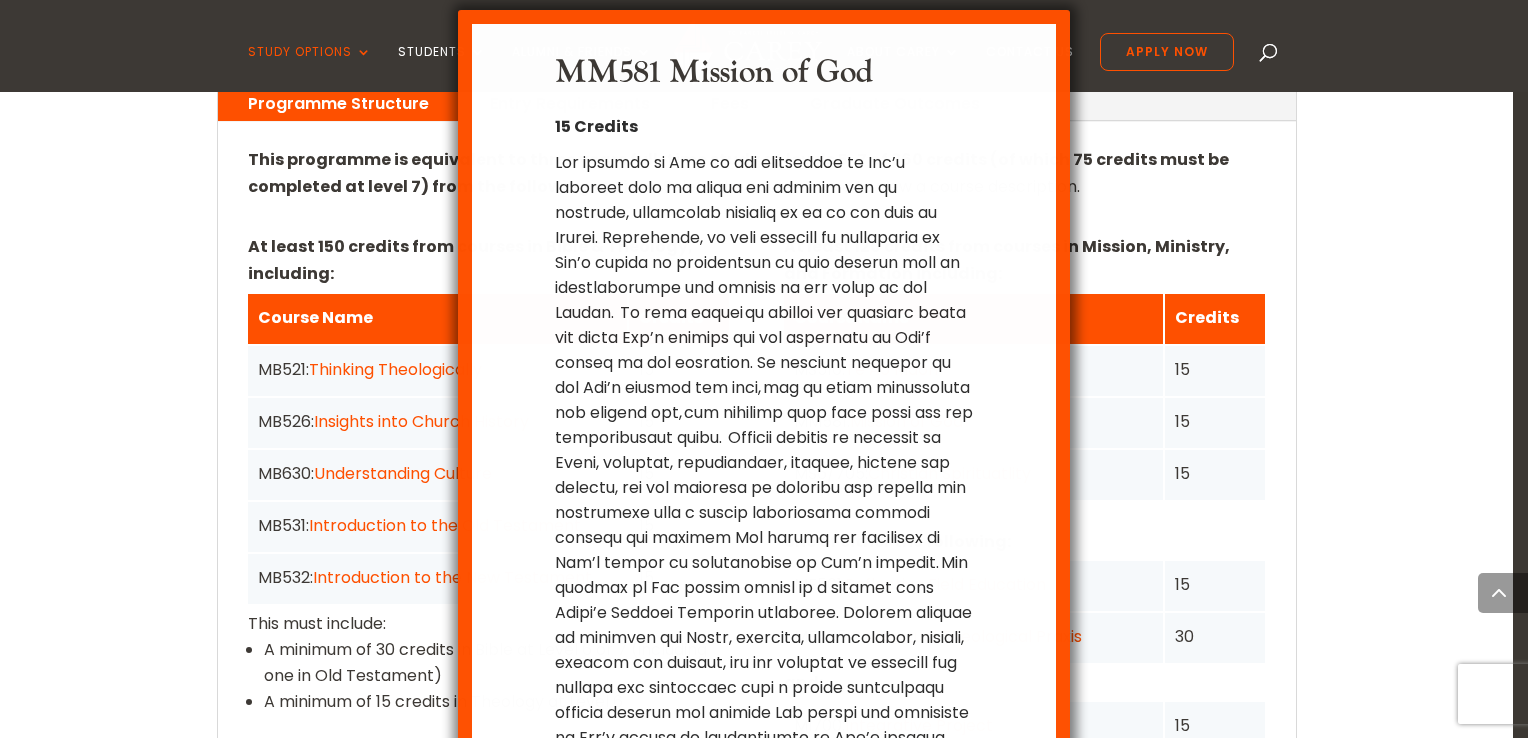 scroll, scrollTop: 10, scrollLeft: 0, axis: vertical 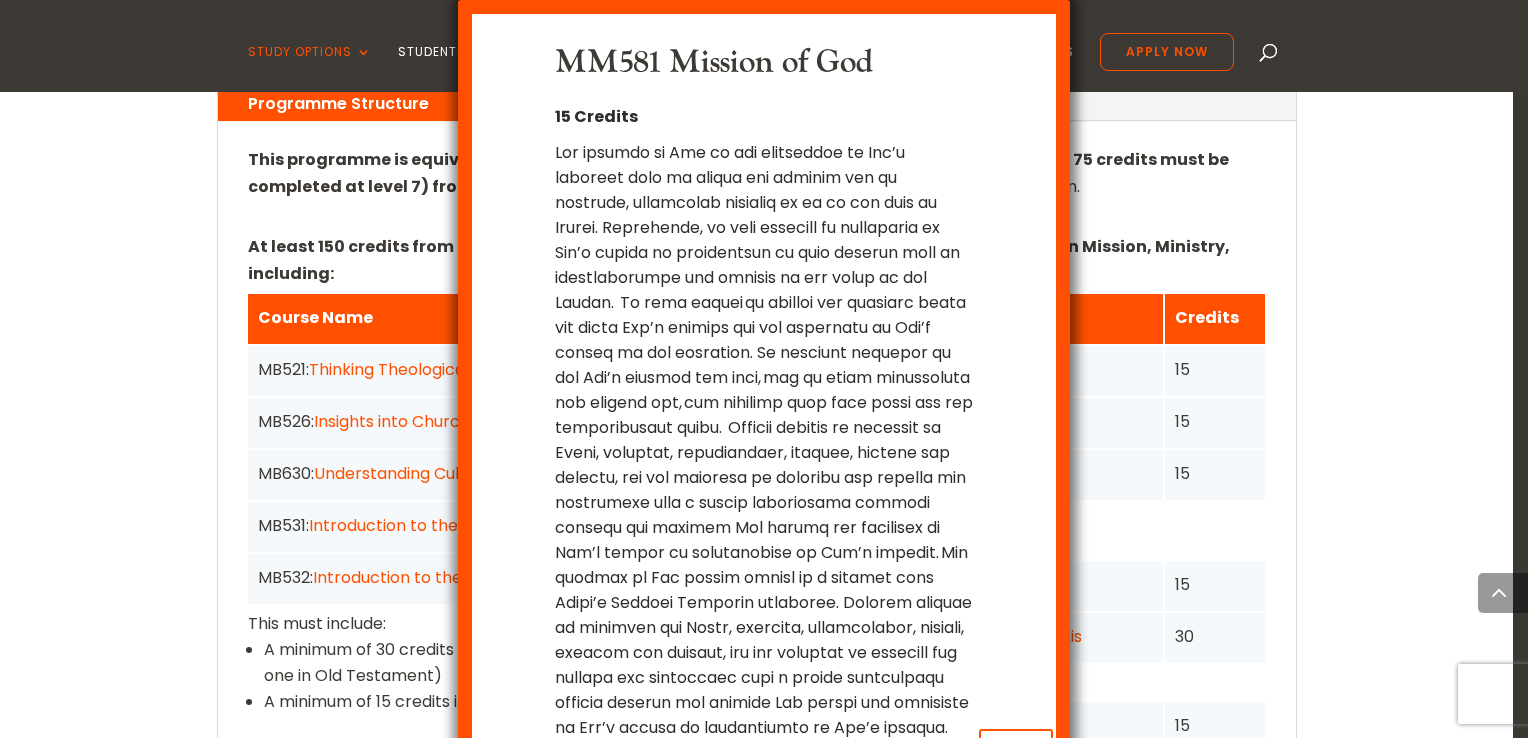 click on "MM581 Mission of God
15 Credits
x Close" at bounding box center (763, 392) 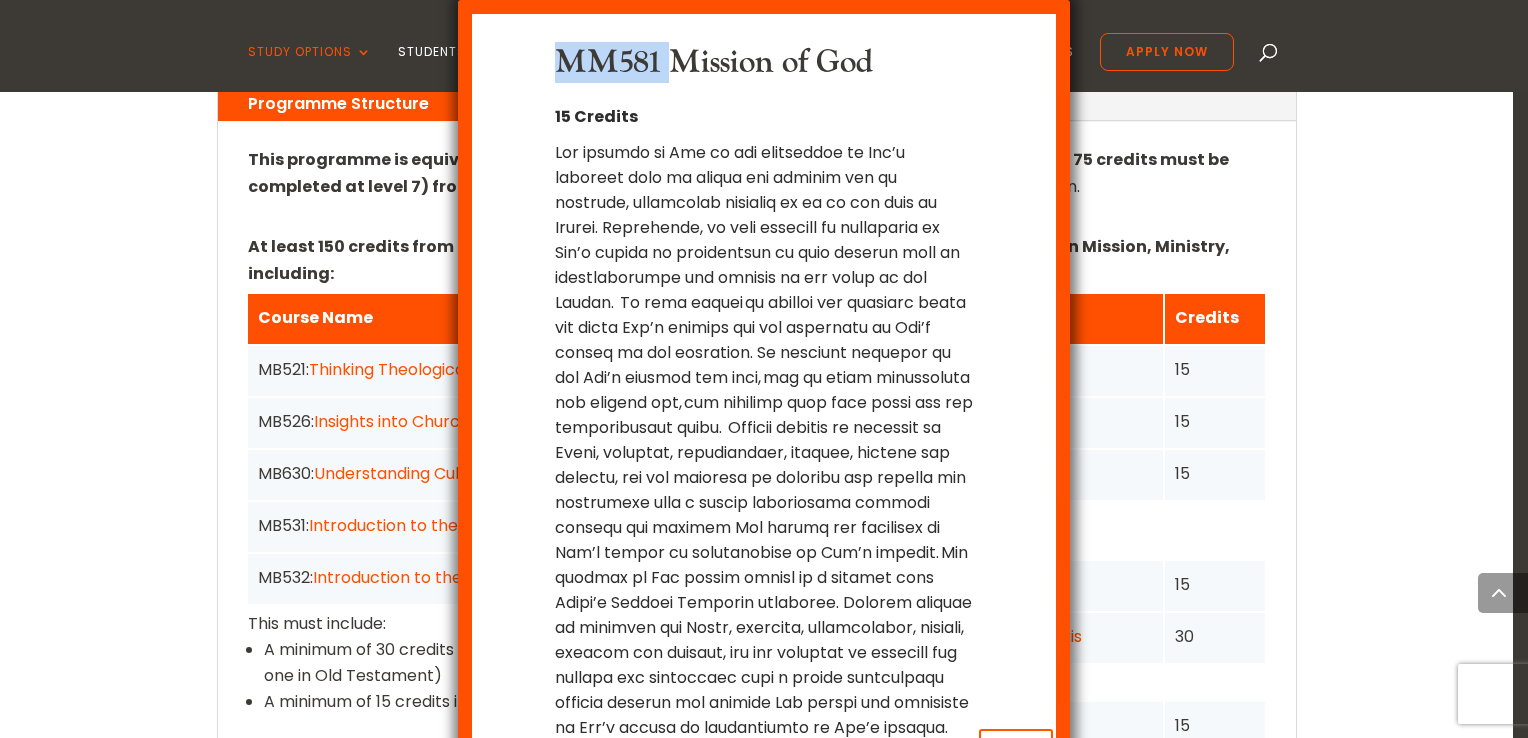 click on "MM581 Mission of God
15 Credits
x Close" at bounding box center (764, 369) 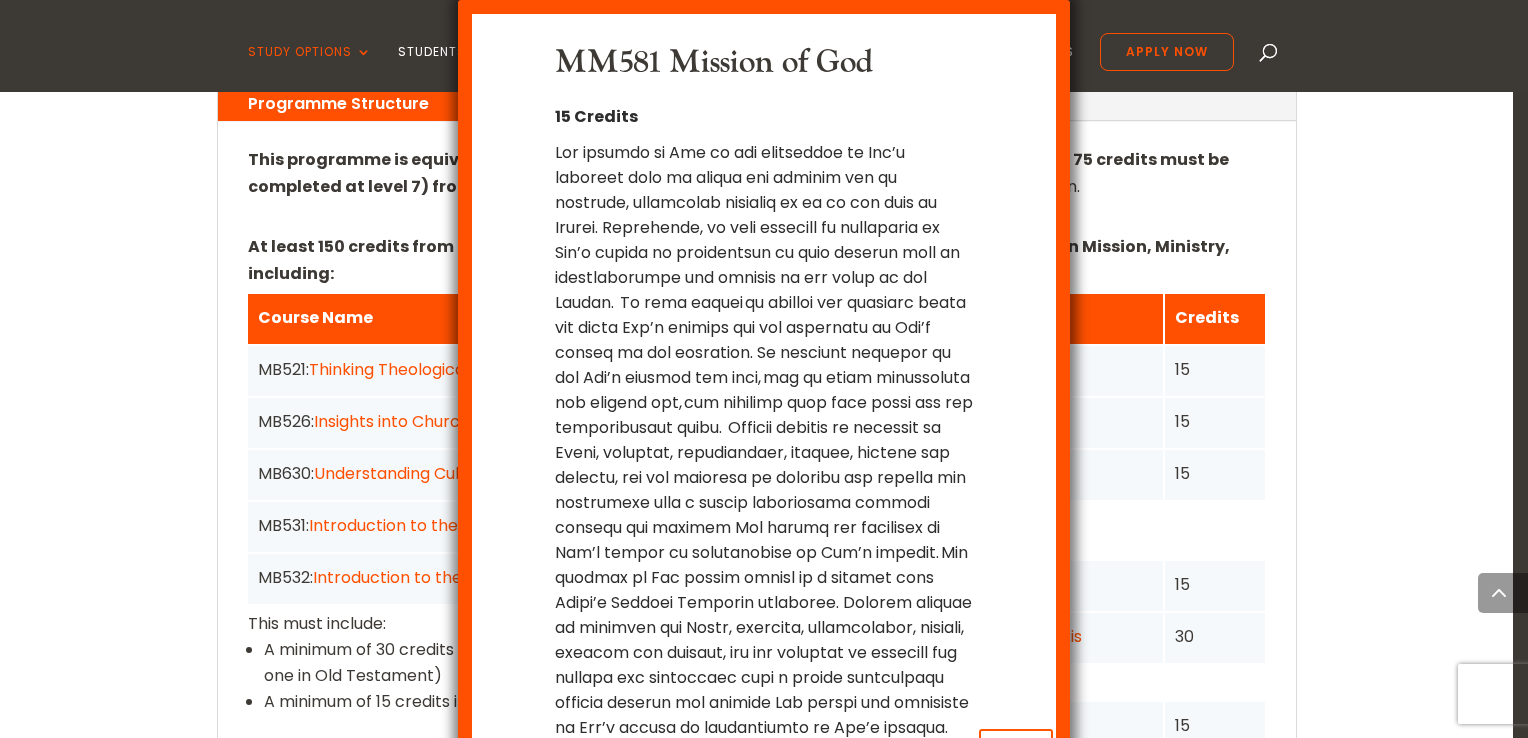 click on "MM581 Mission of God
15 Credits
x Close" at bounding box center (764, 369) 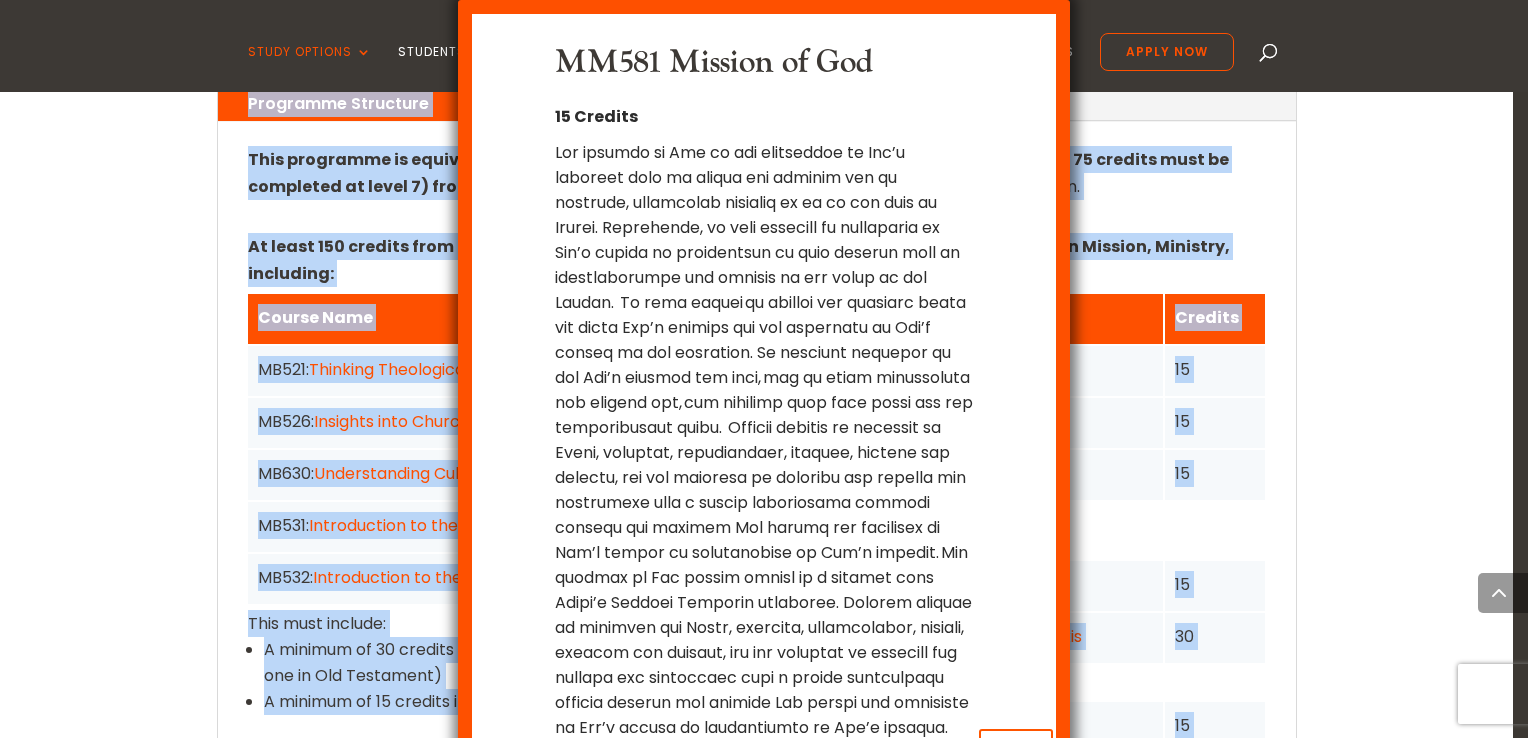 scroll, scrollTop: 0, scrollLeft: 0, axis: both 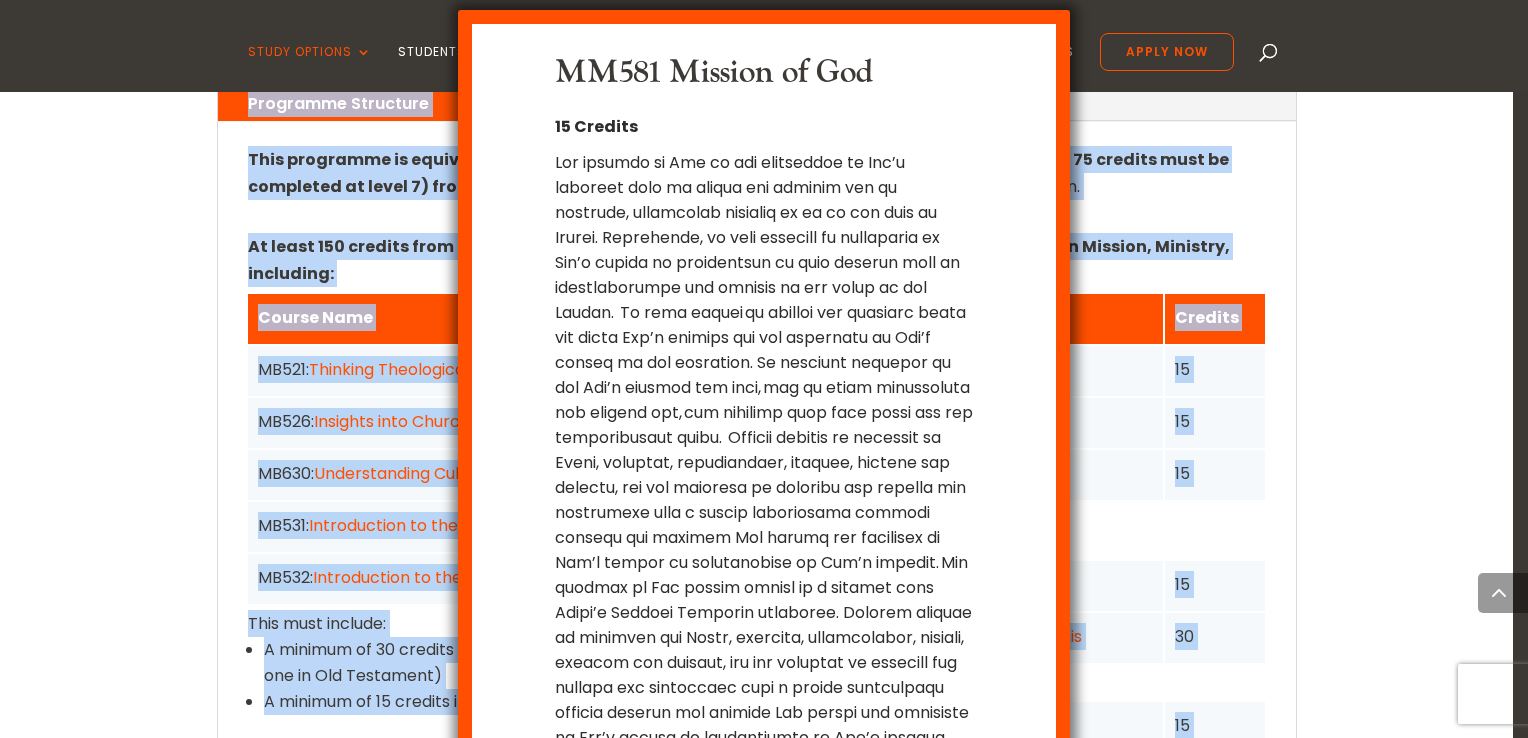 drag, startPoint x: 145, startPoint y: 388, endPoint x: 1143, endPoint y: -74, distance: 1099.749 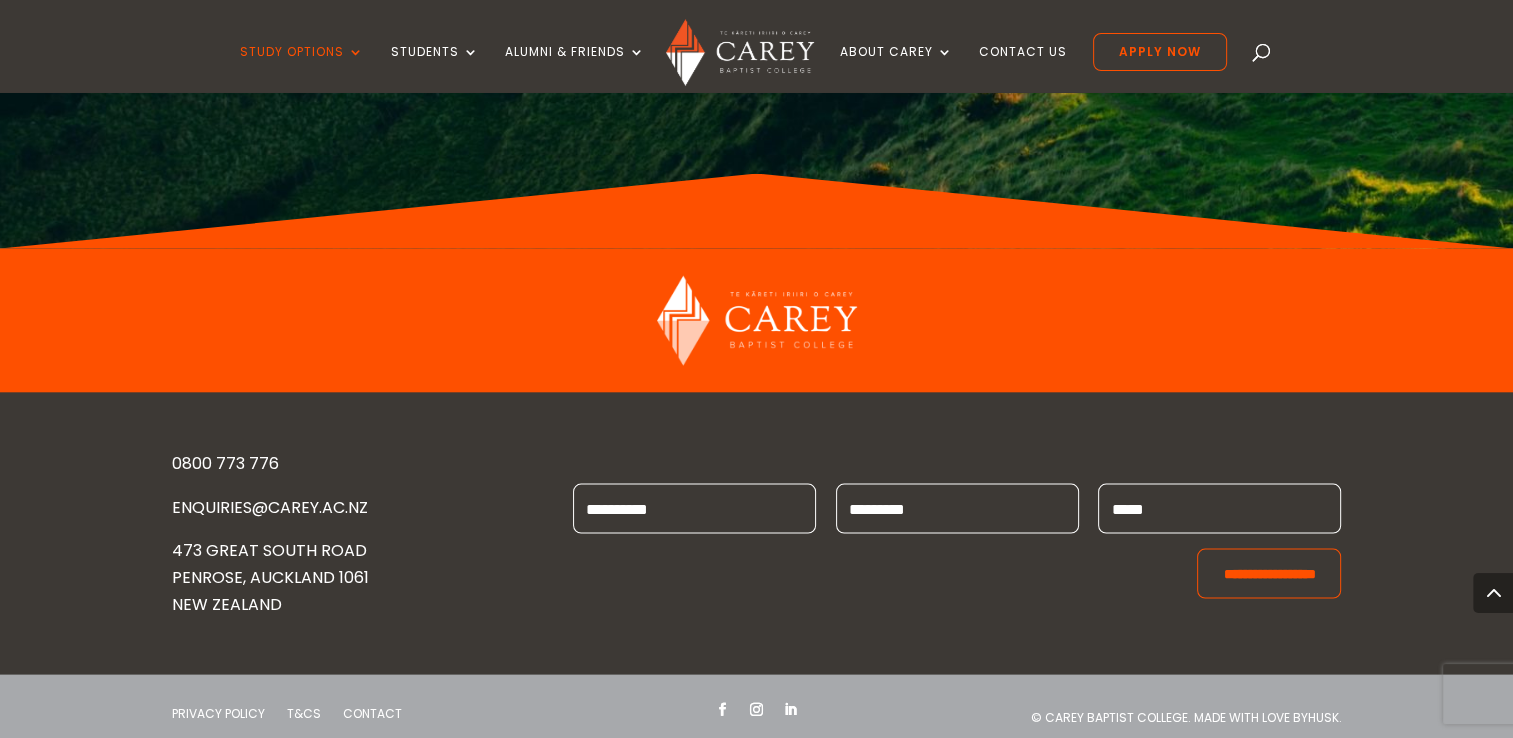 scroll, scrollTop: 3917, scrollLeft: 0, axis: vertical 